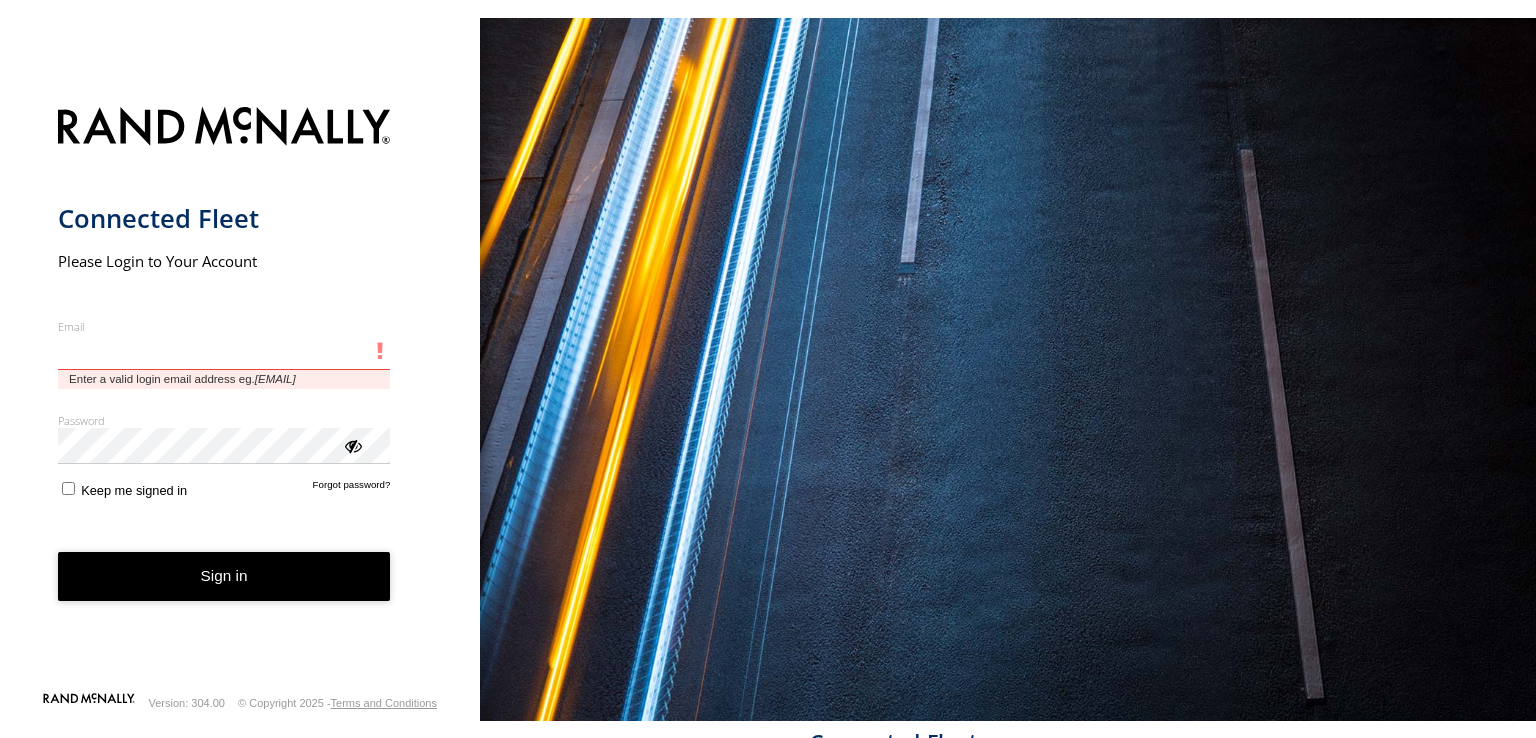 scroll, scrollTop: 0, scrollLeft: 0, axis: both 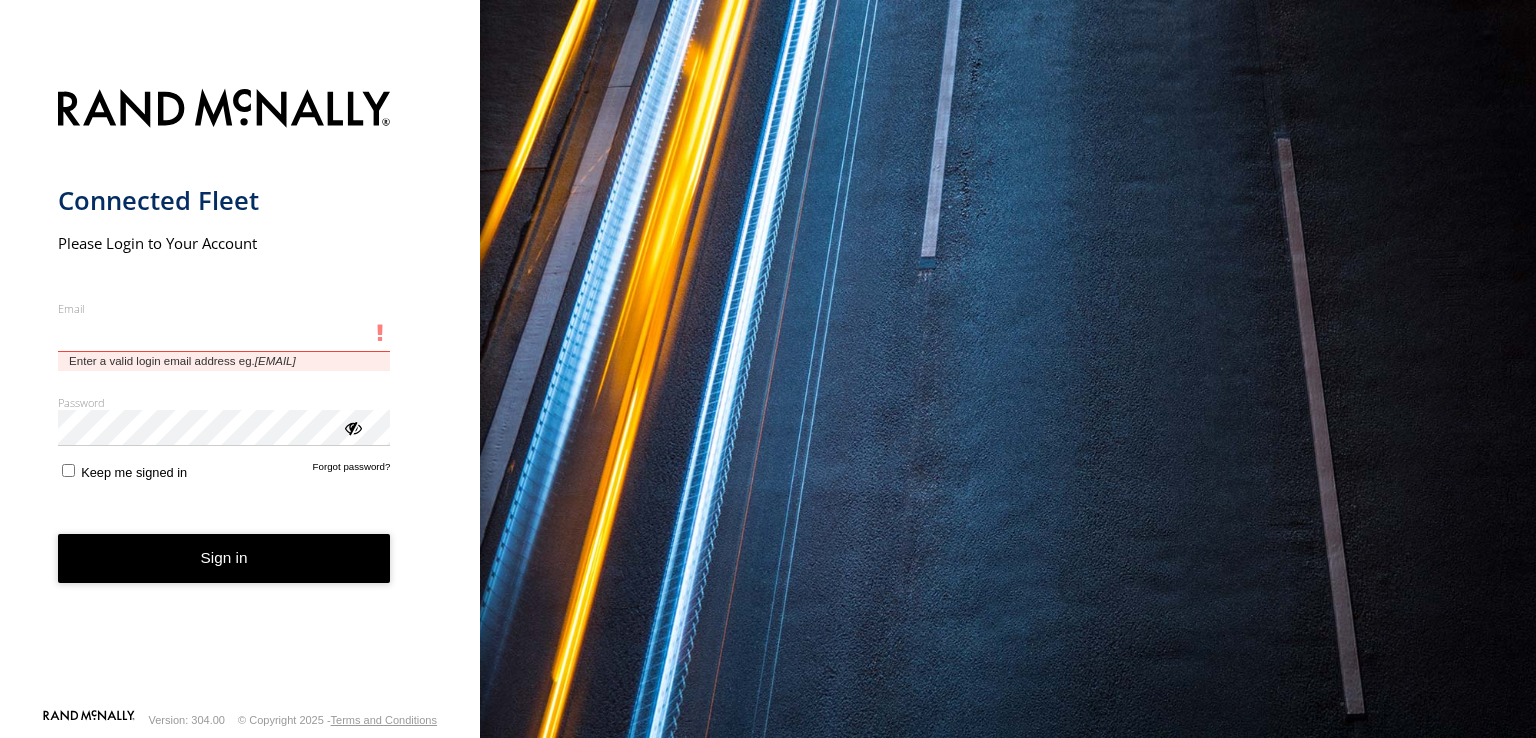 type on "**********" 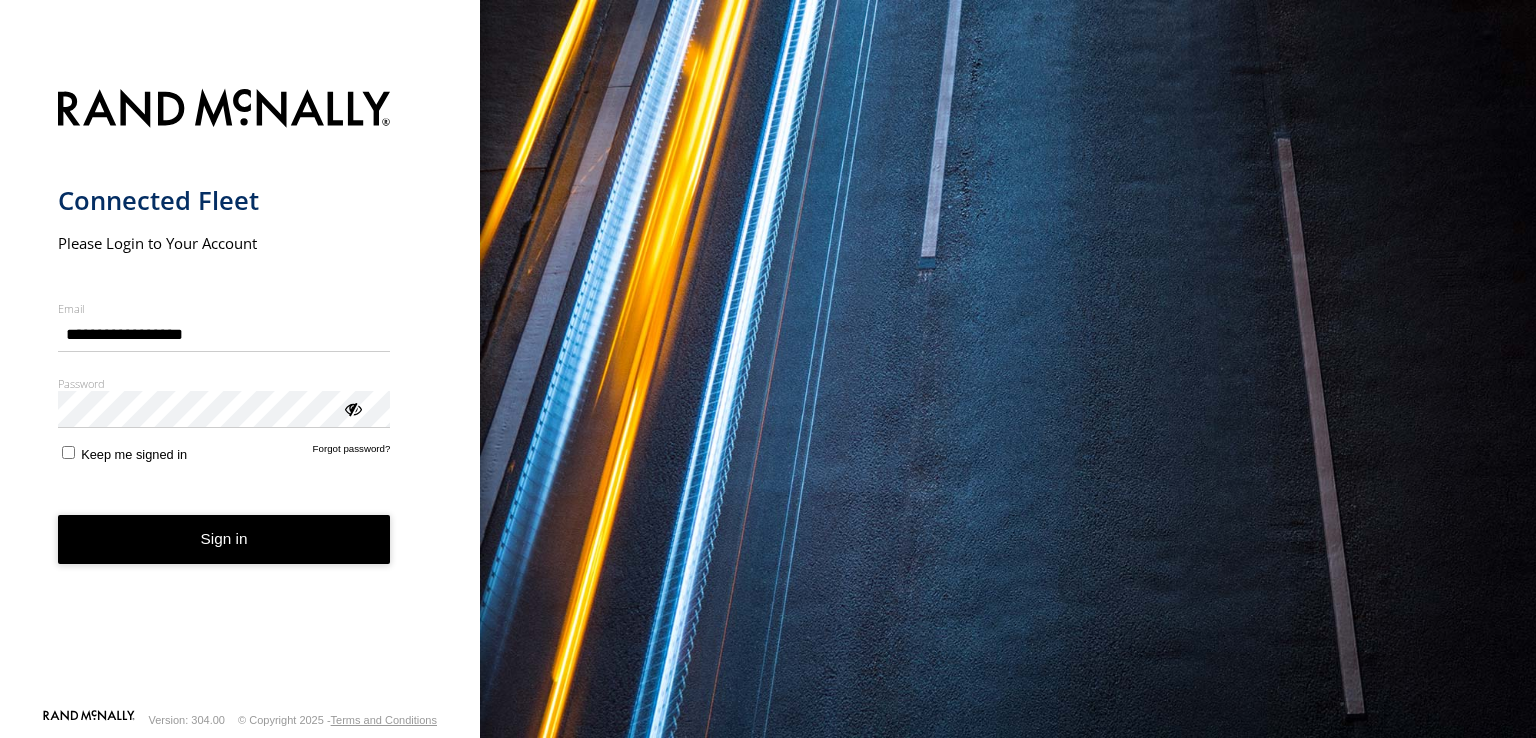 type 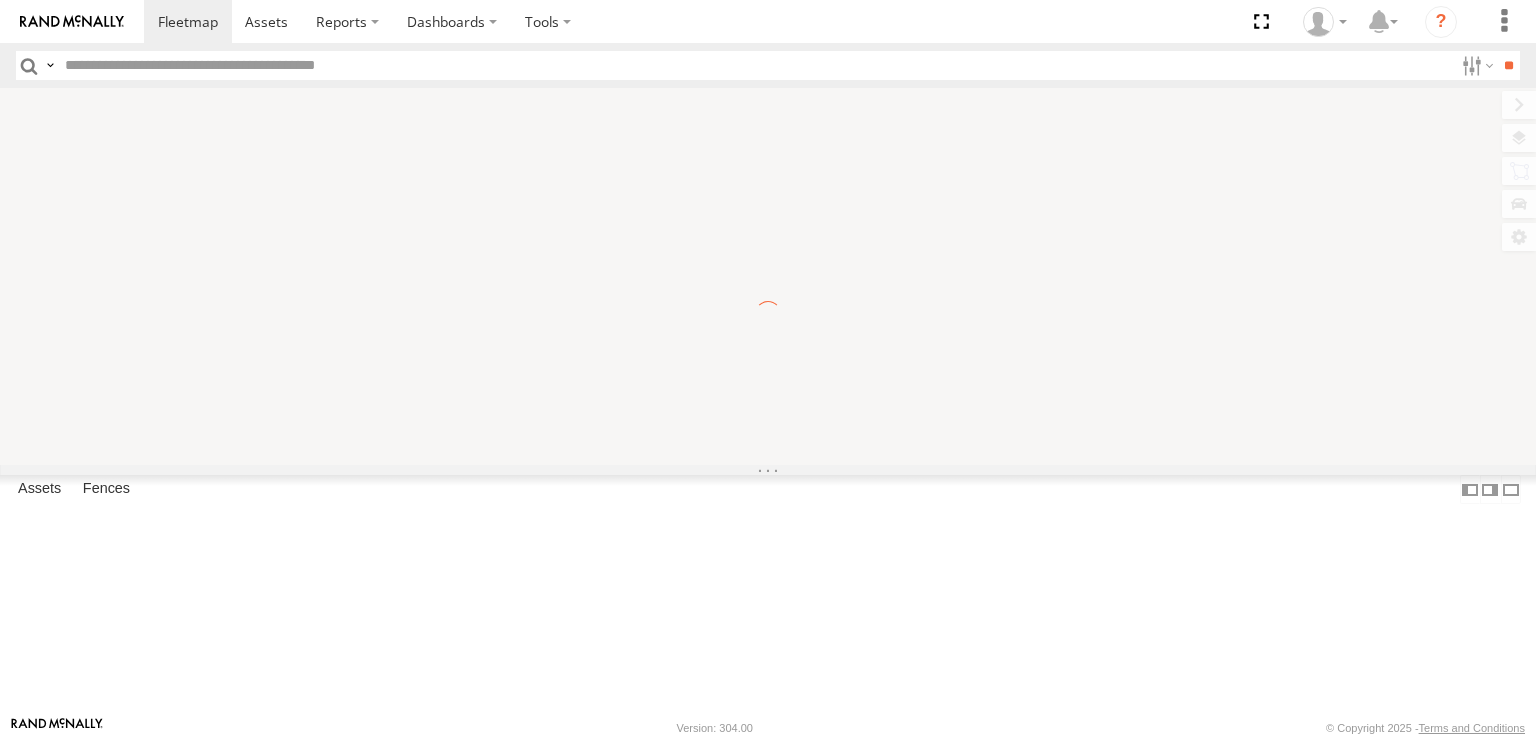 scroll, scrollTop: 0, scrollLeft: 0, axis: both 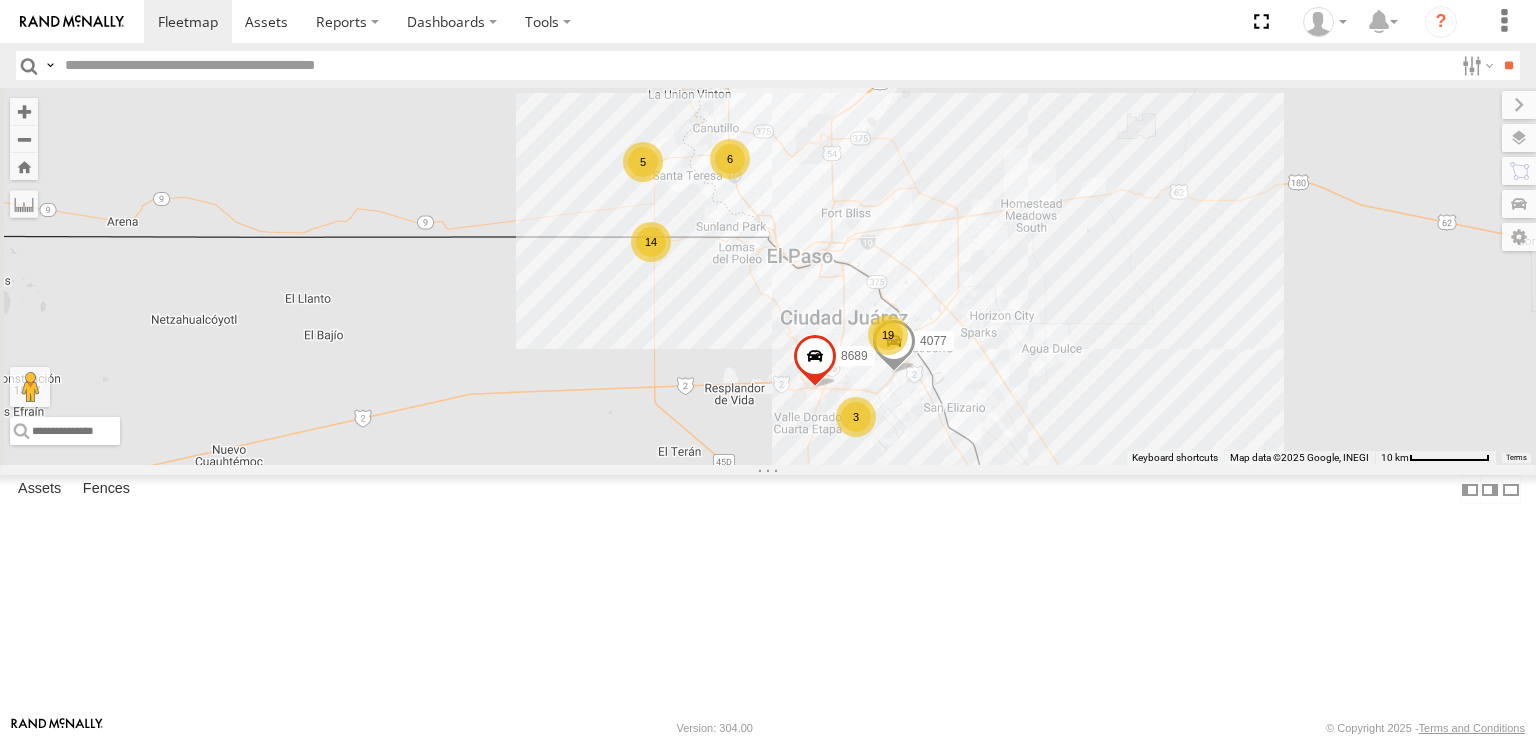 click at bounding box center (755, 65) 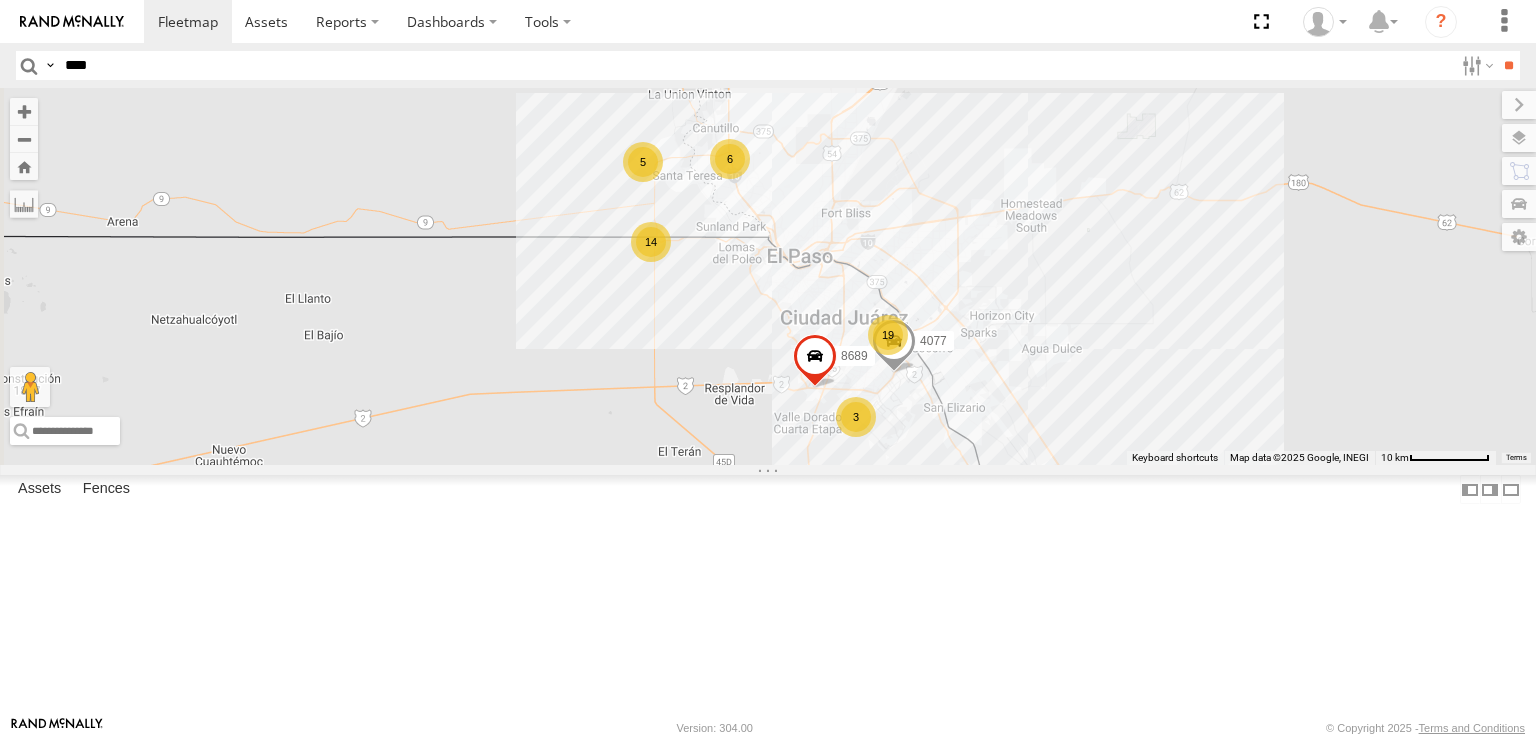 click on "**" at bounding box center [1508, 65] 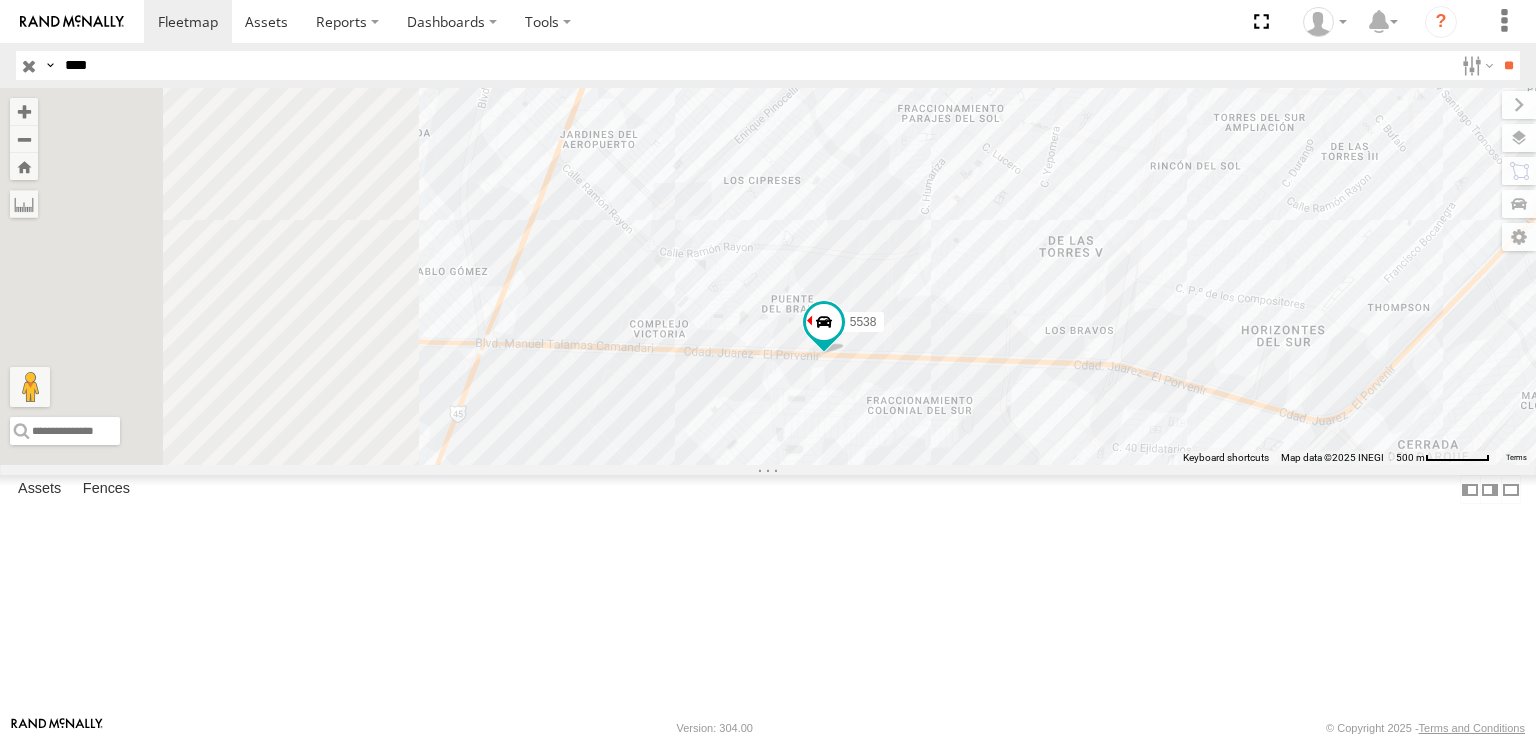 drag, startPoint x: 843, startPoint y: 313, endPoint x: 1045, endPoint y: 397, distance: 218.76929 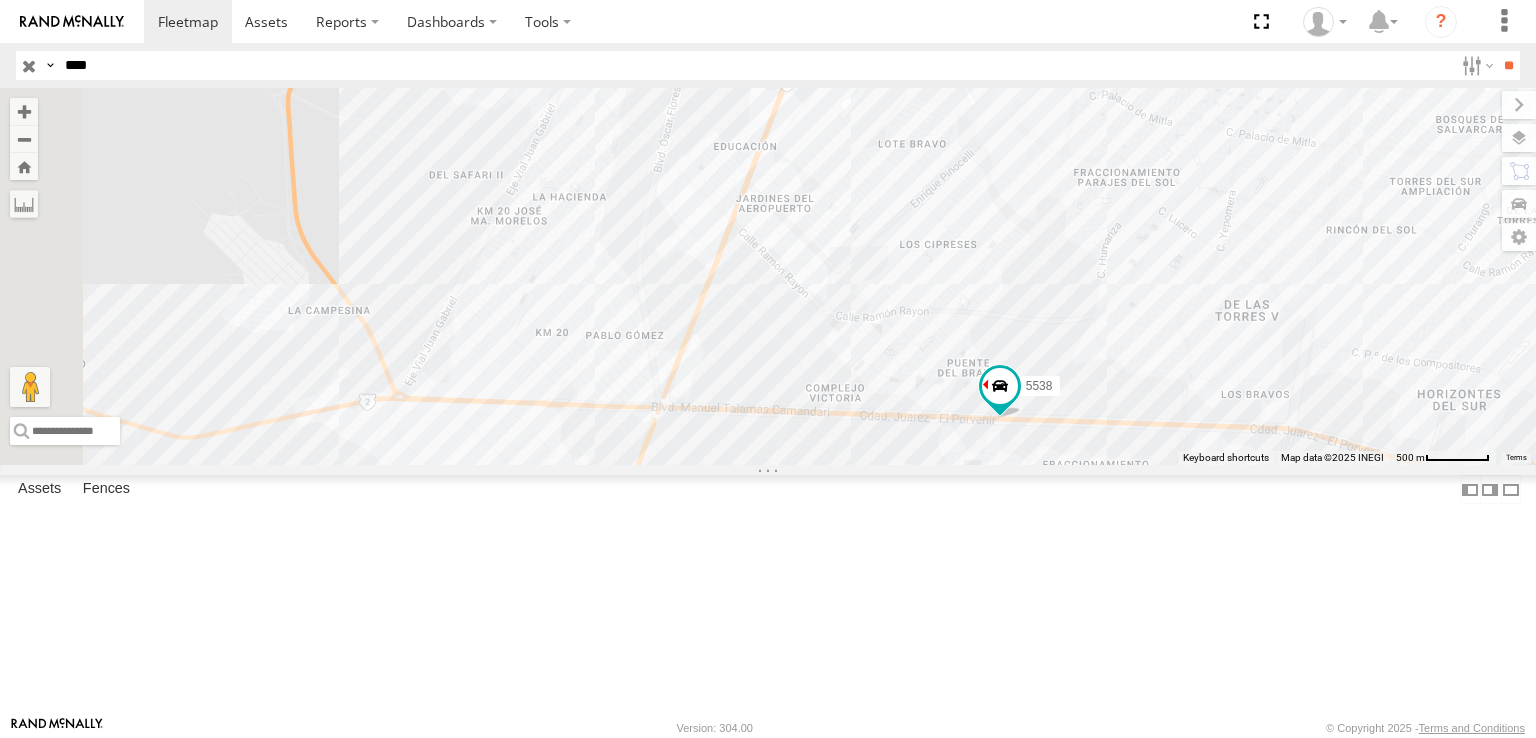 click on "****" at bounding box center (755, 65) 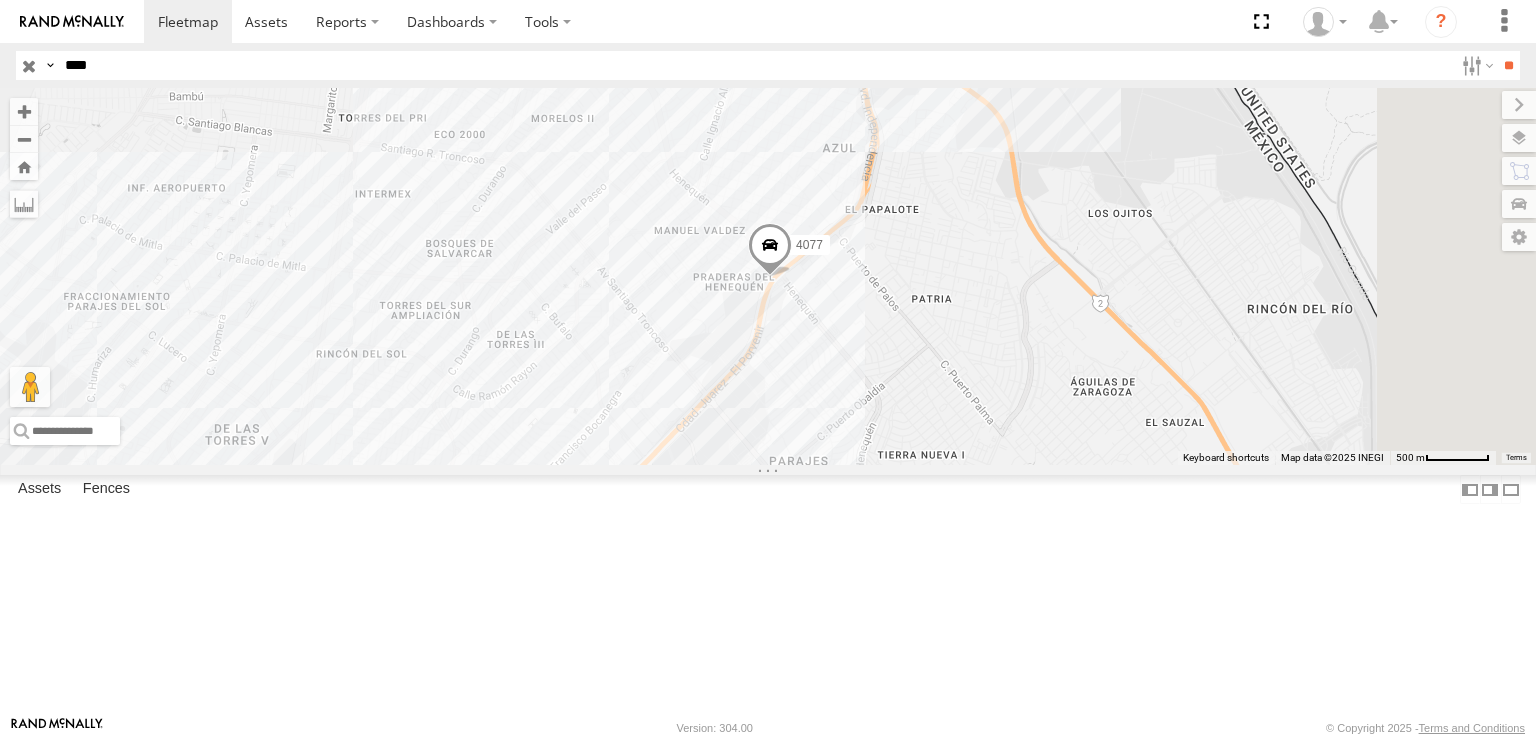 drag, startPoint x: 872, startPoint y: 341, endPoint x: 1012, endPoint y: 342, distance: 140.00357 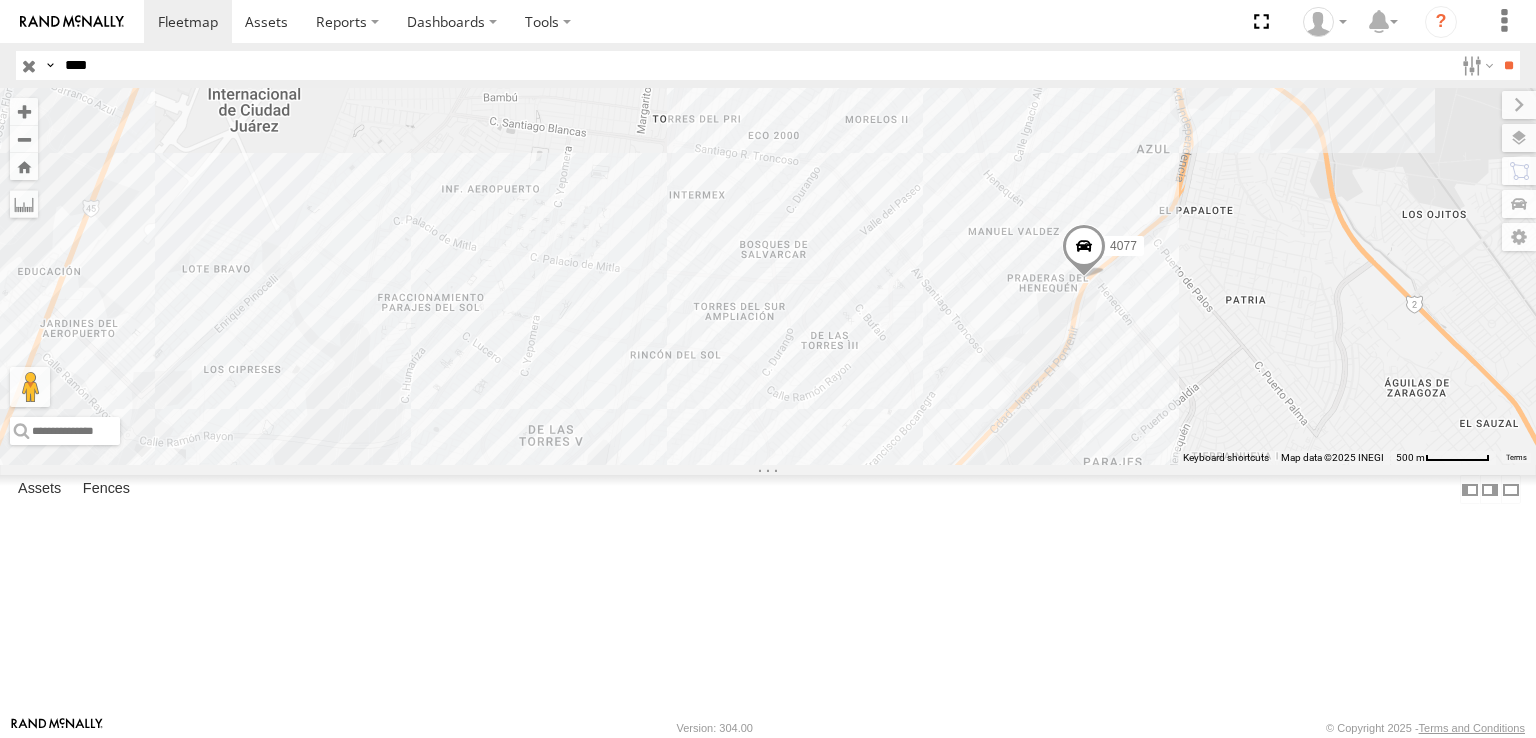 click on "****" at bounding box center (755, 65) 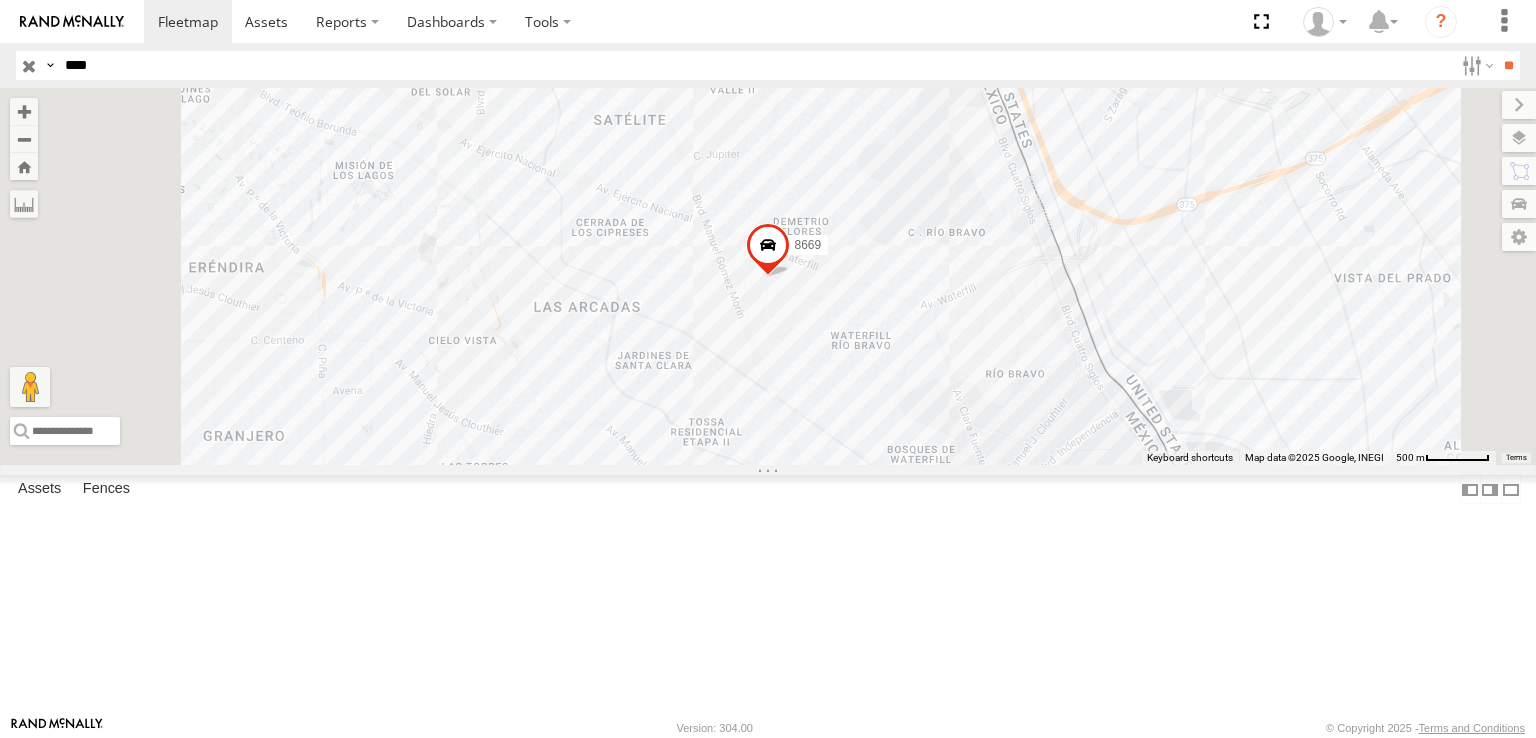 click on "8669" at bounding box center [768, 276] 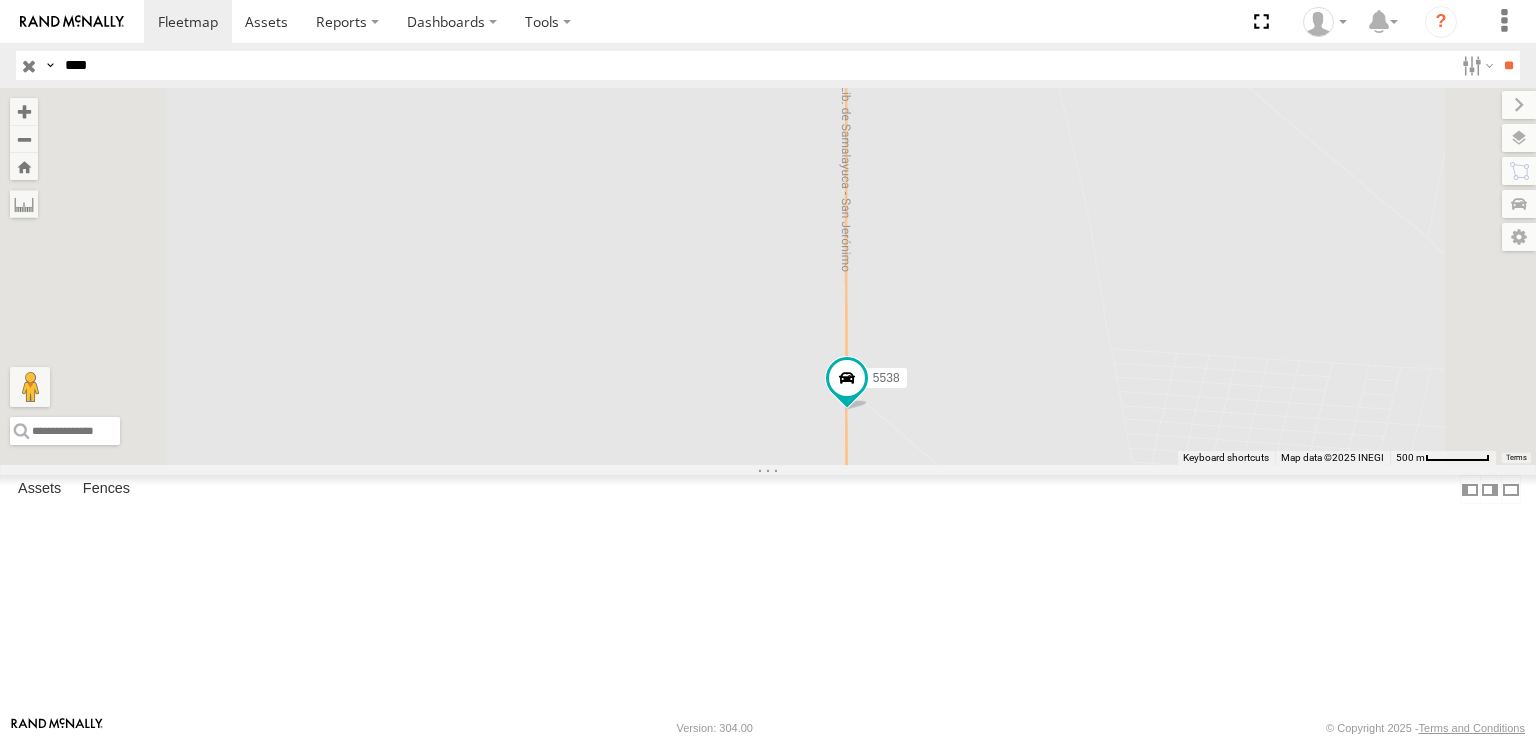 drag, startPoint x: 850, startPoint y: 355, endPoint x: 929, endPoint y: 500, distance: 165.12419 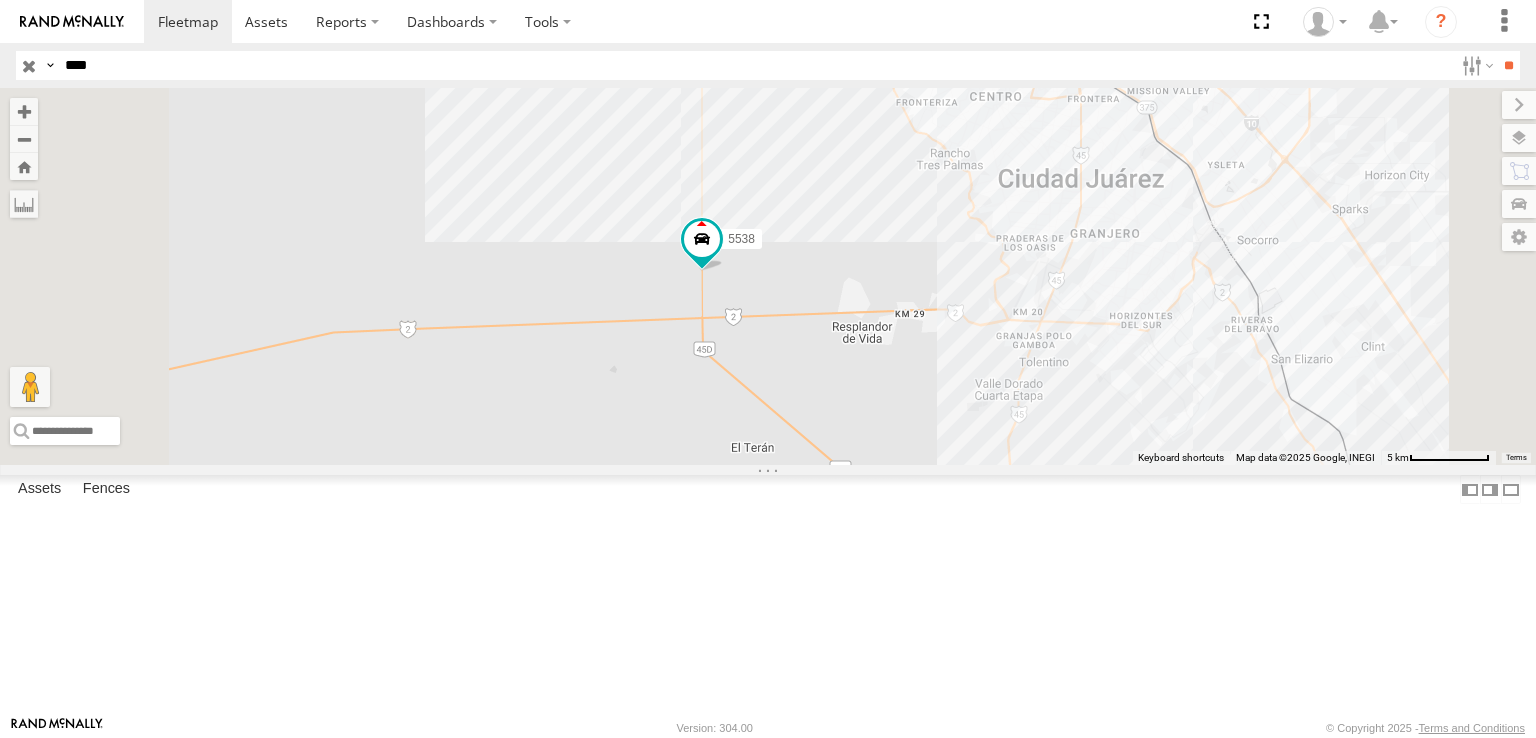 click on "****" at bounding box center (755, 65) 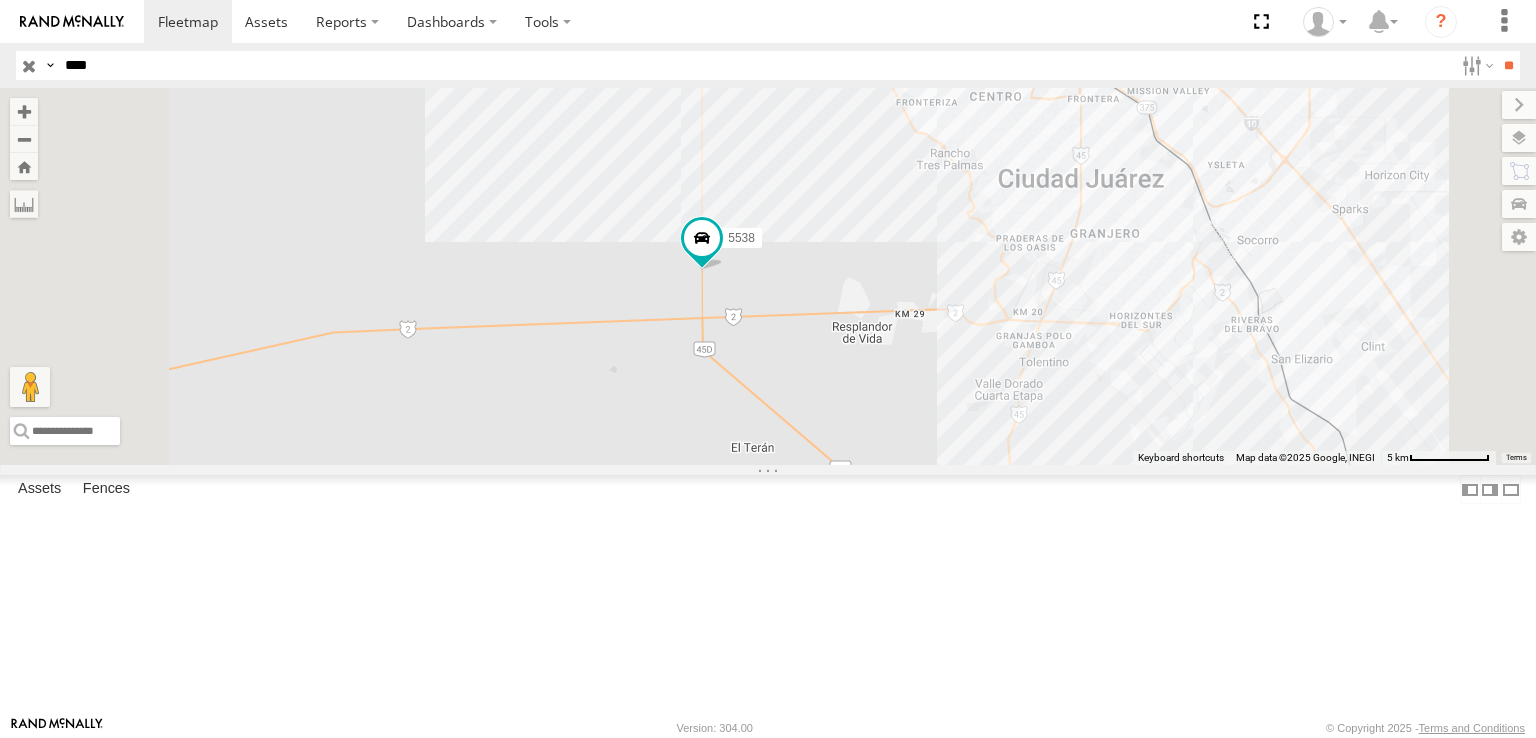 click on "****" at bounding box center (755, 65) 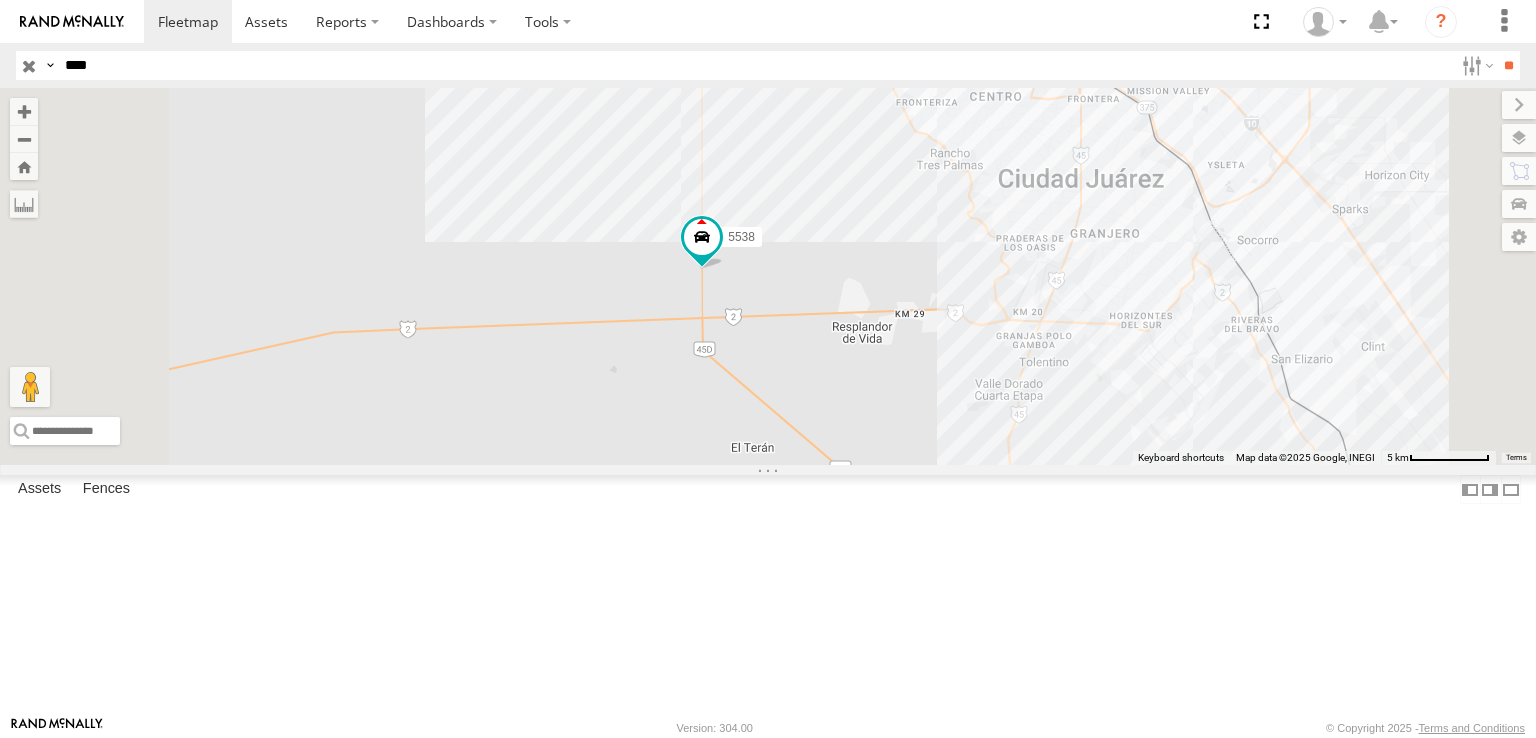 click on "**" at bounding box center (1508, 65) 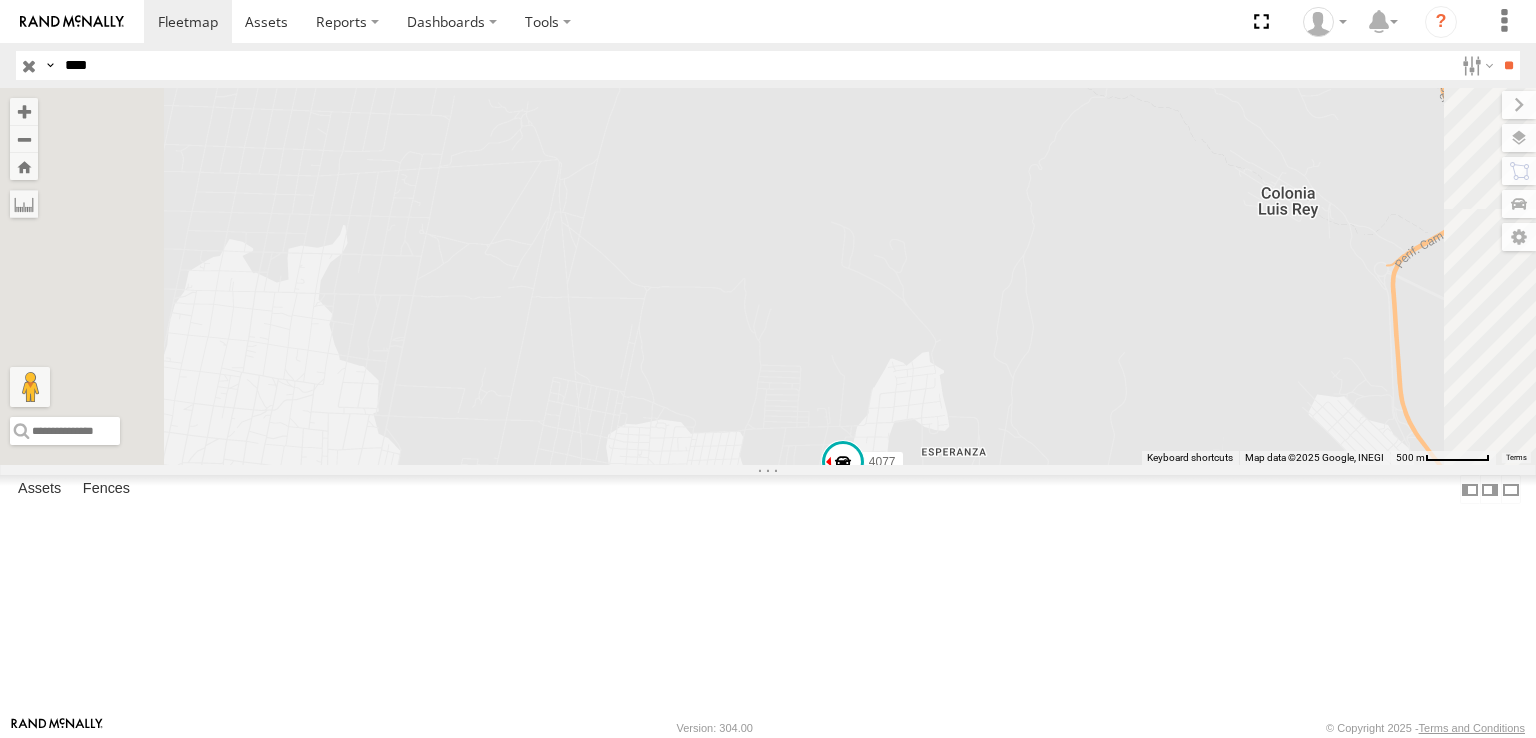drag, startPoint x: 975, startPoint y: 513, endPoint x: 1008, endPoint y: 593, distance: 86.53901 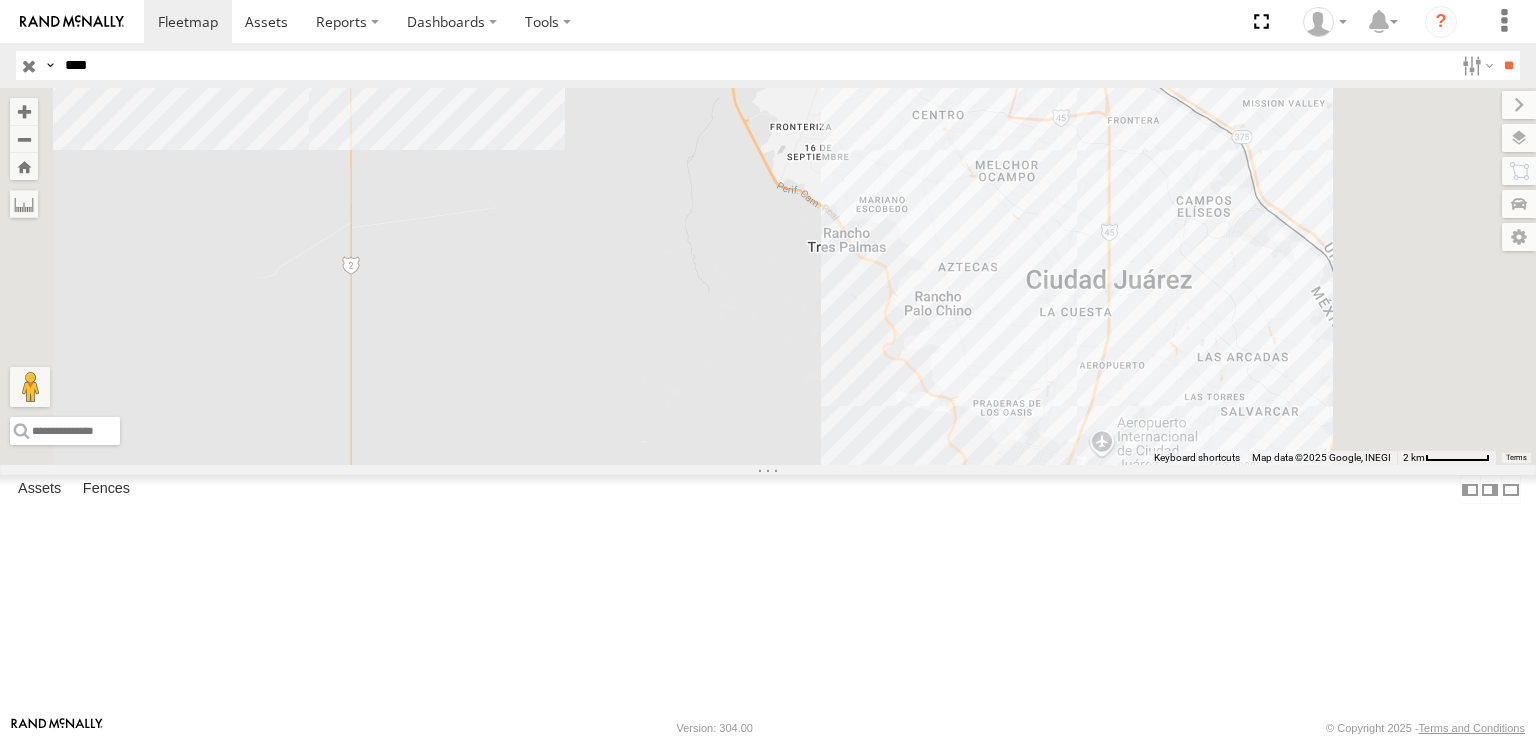 drag, startPoint x: 790, startPoint y: 465, endPoint x: 828, endPoint y: 580, distance: 121.11565 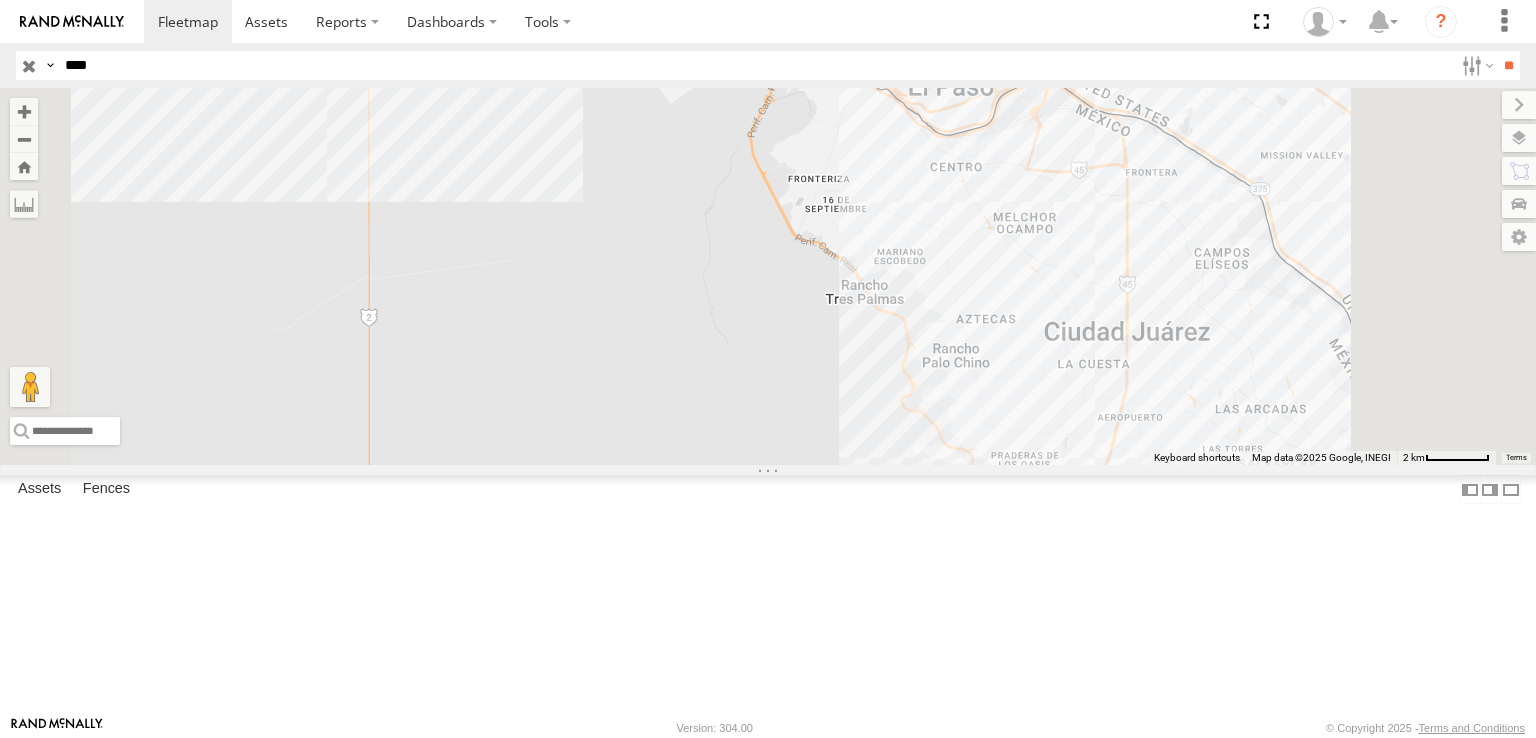 drag, startPoint x: 1095, startPoint y: 498, endPoint x: 1092, endPoint y: 510, distance: 12.369317 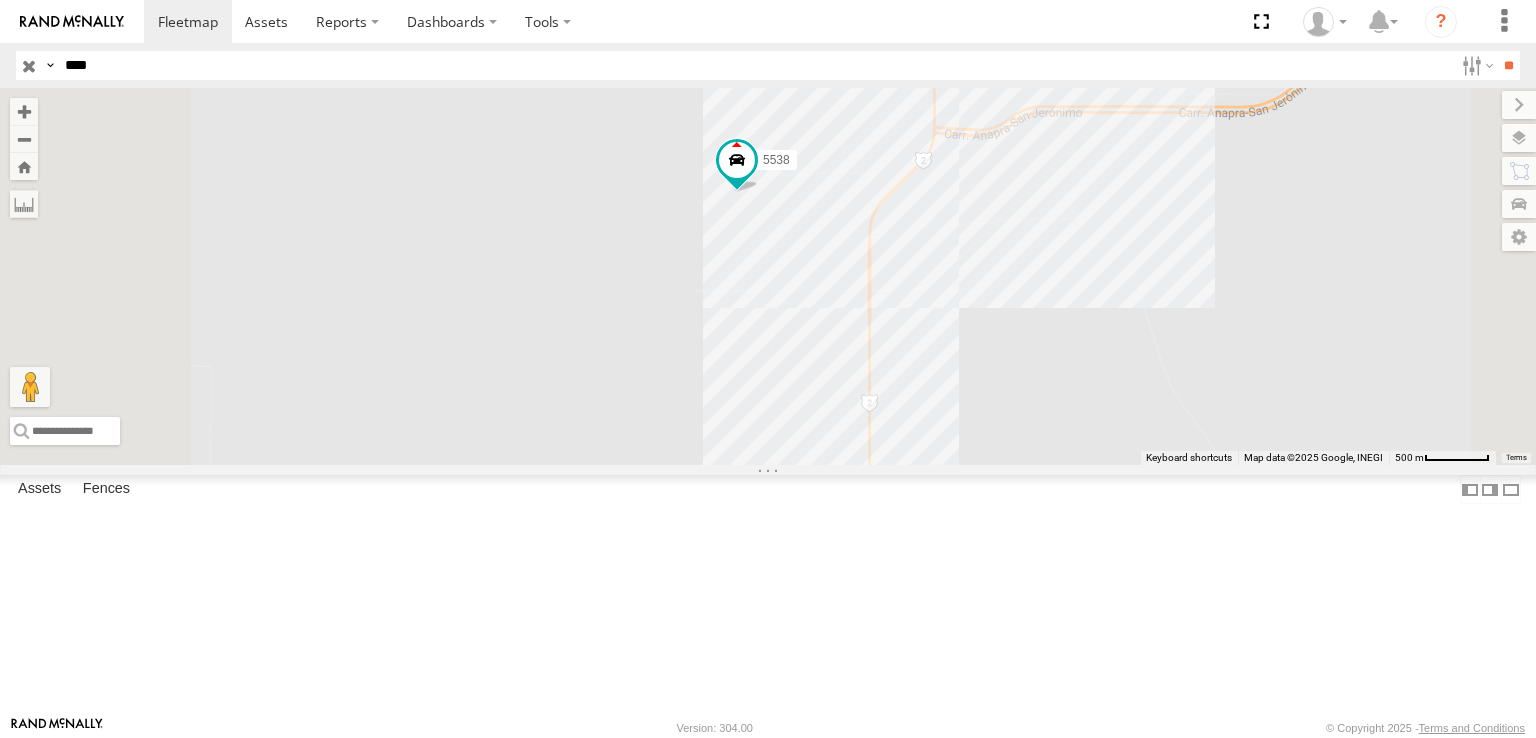 click on "****" at bounding box center [755, 65] 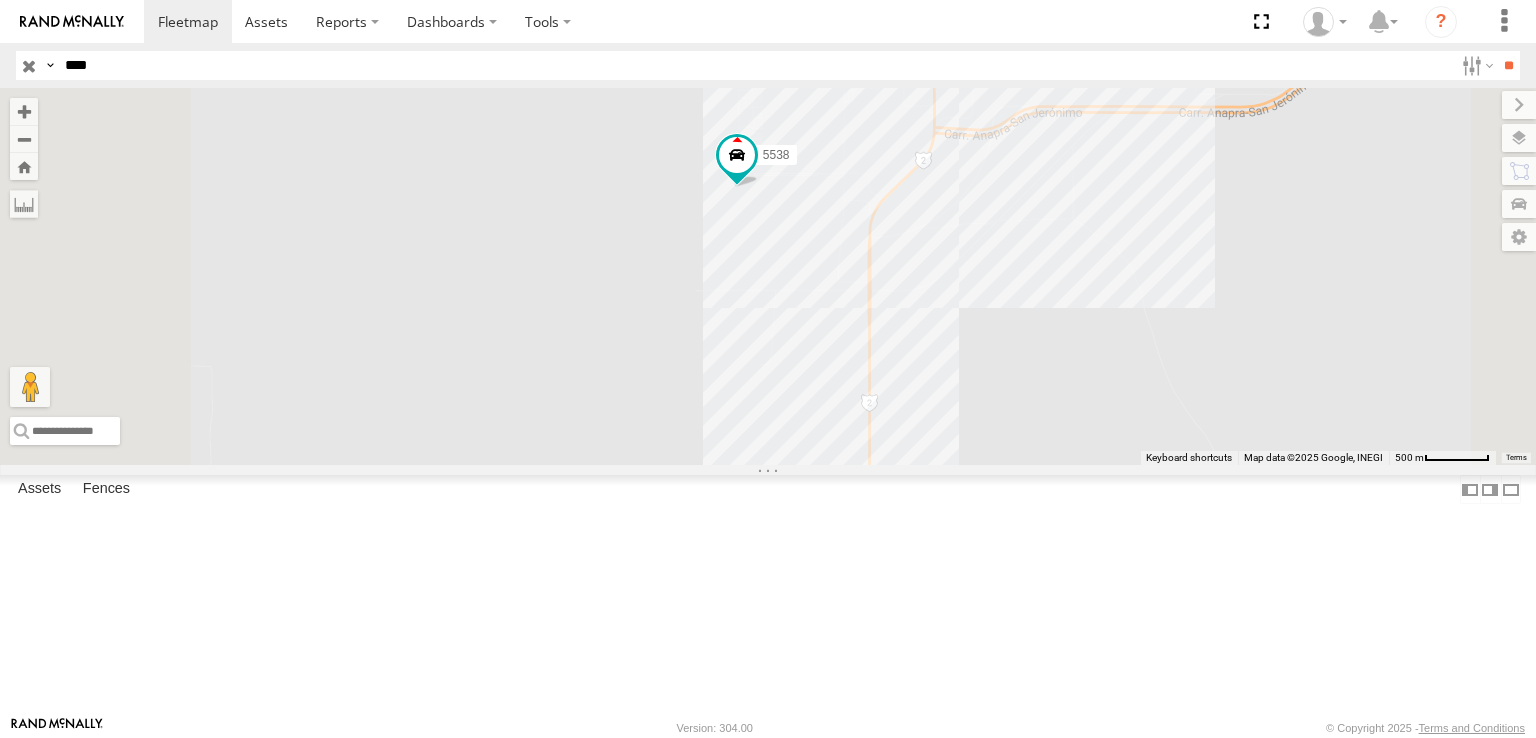 click on "**" at bounding box center (1508, 65) 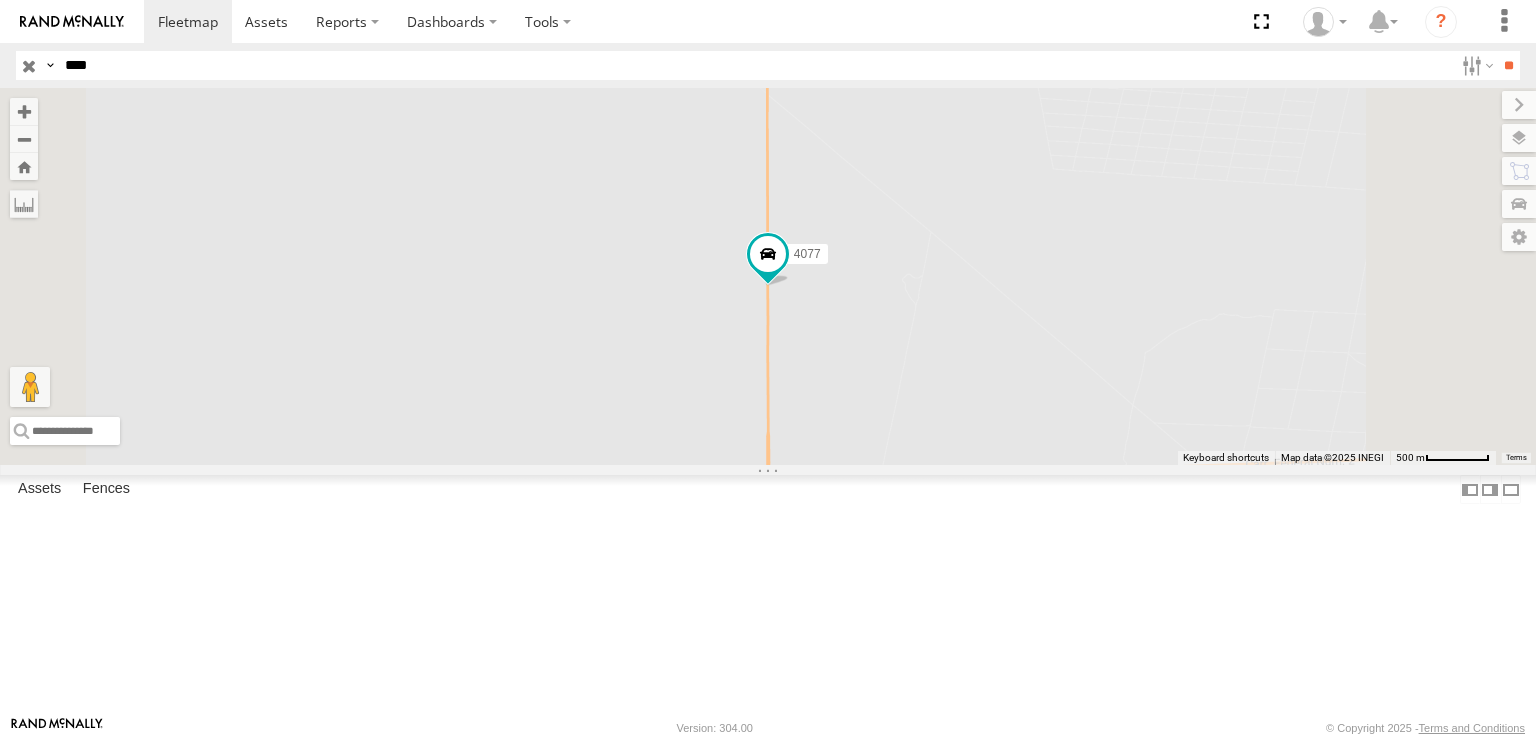 drag, startPoint x: 880, startPoint y: 370, endPoint x: 882, endPoint y: 533, distance: 163.01227 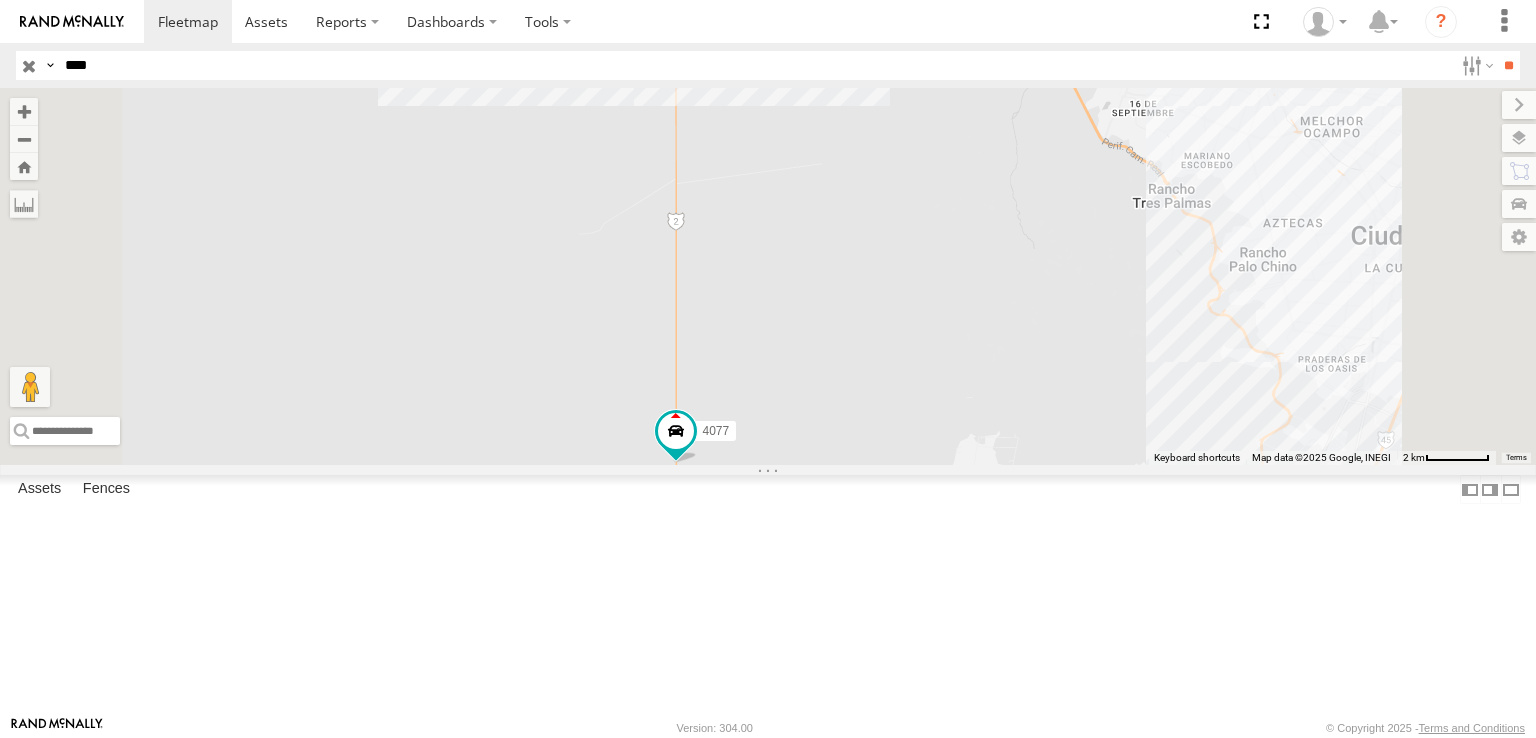drag, startPoint x: 842, startPoint y: 480, endPoint x: 842, endPoint y: 573, distance: 93 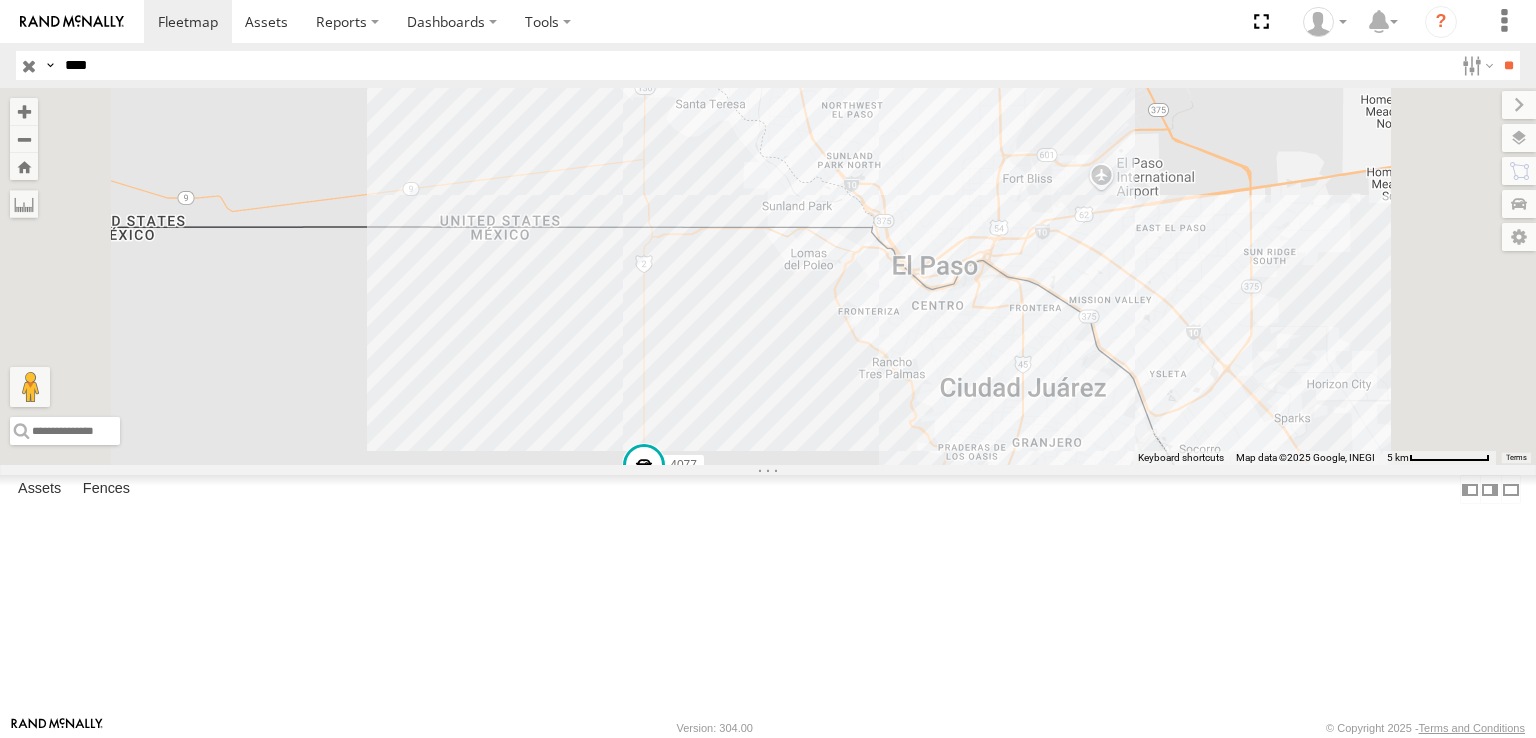 click on "****" at bounding box center (755, 65) 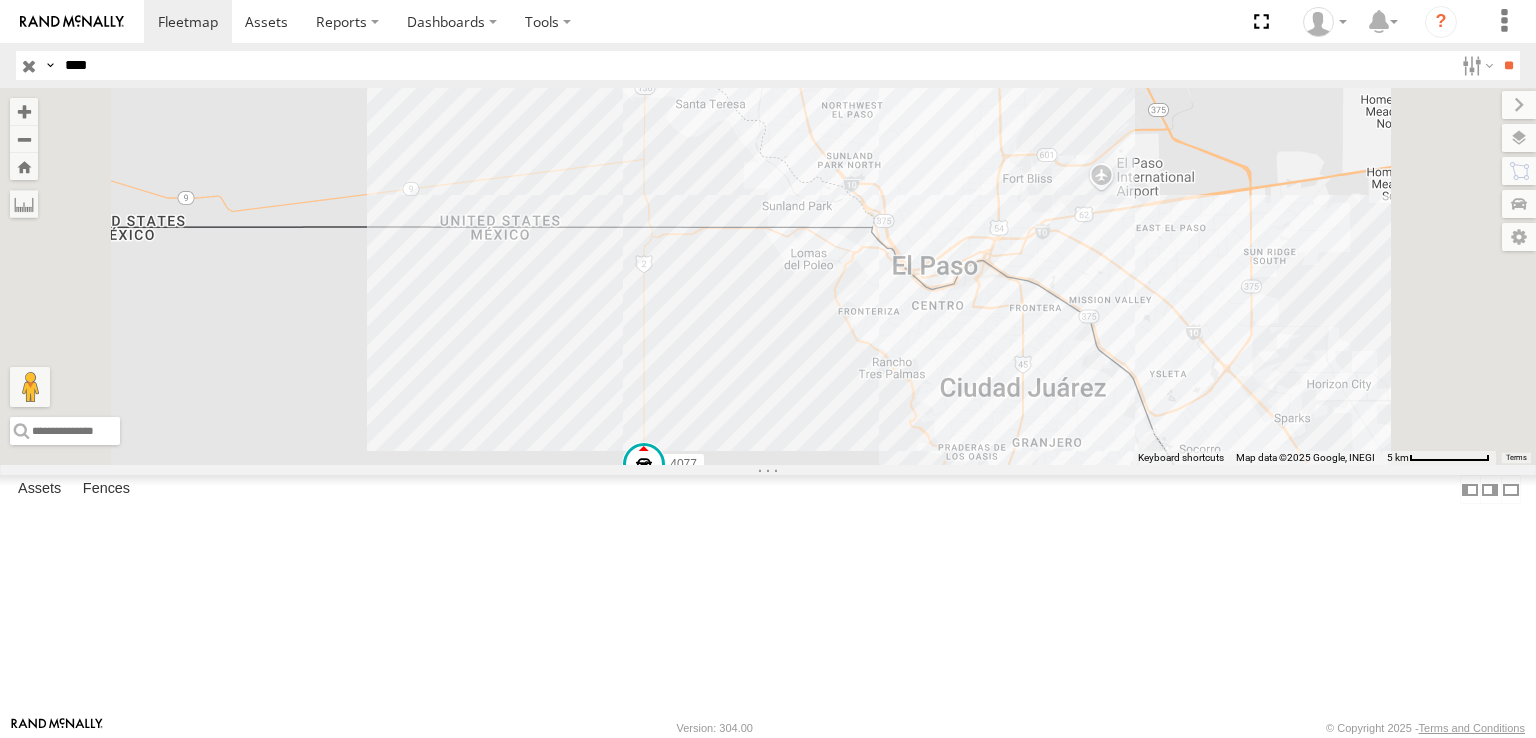 type on "****" 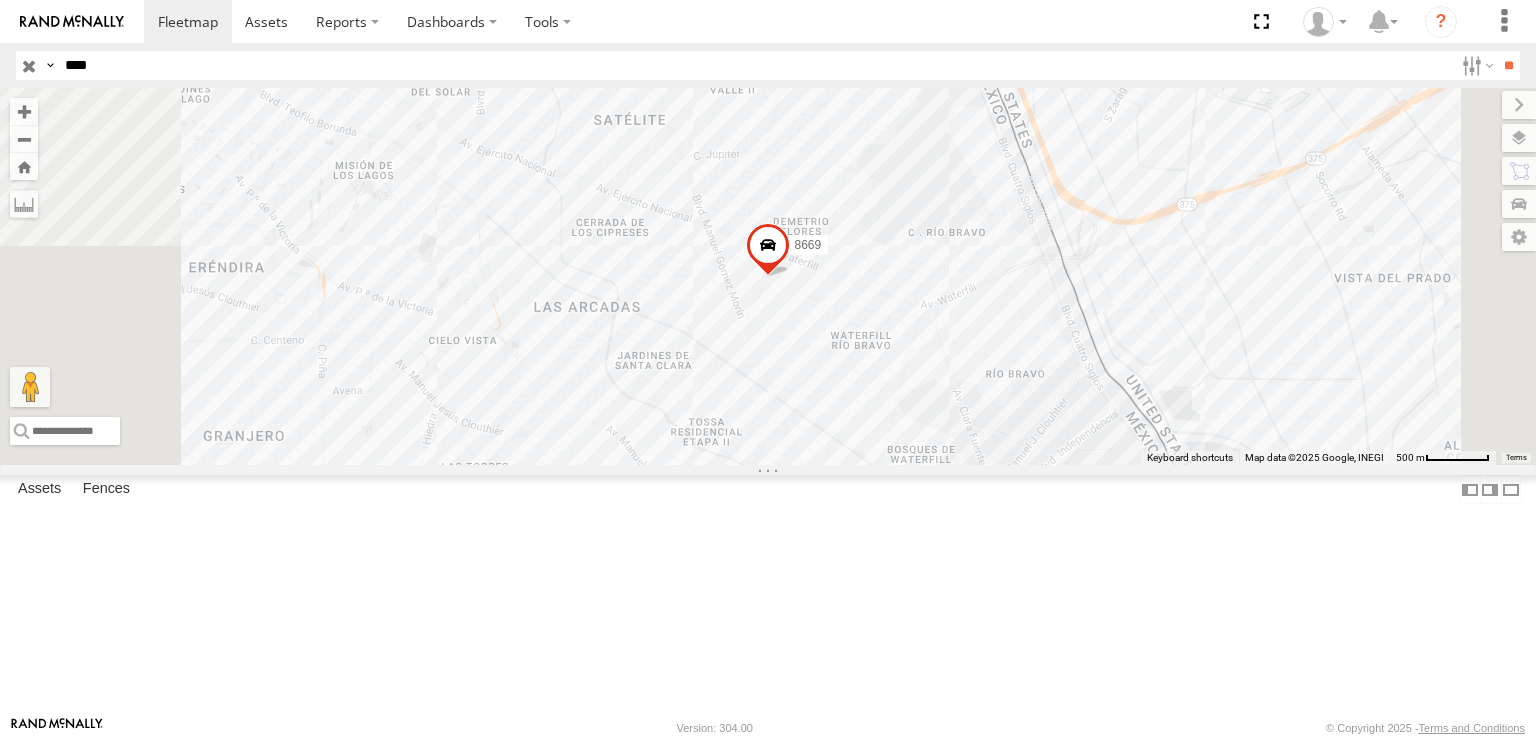 click on "8669" at bounding box center (768, 276) 